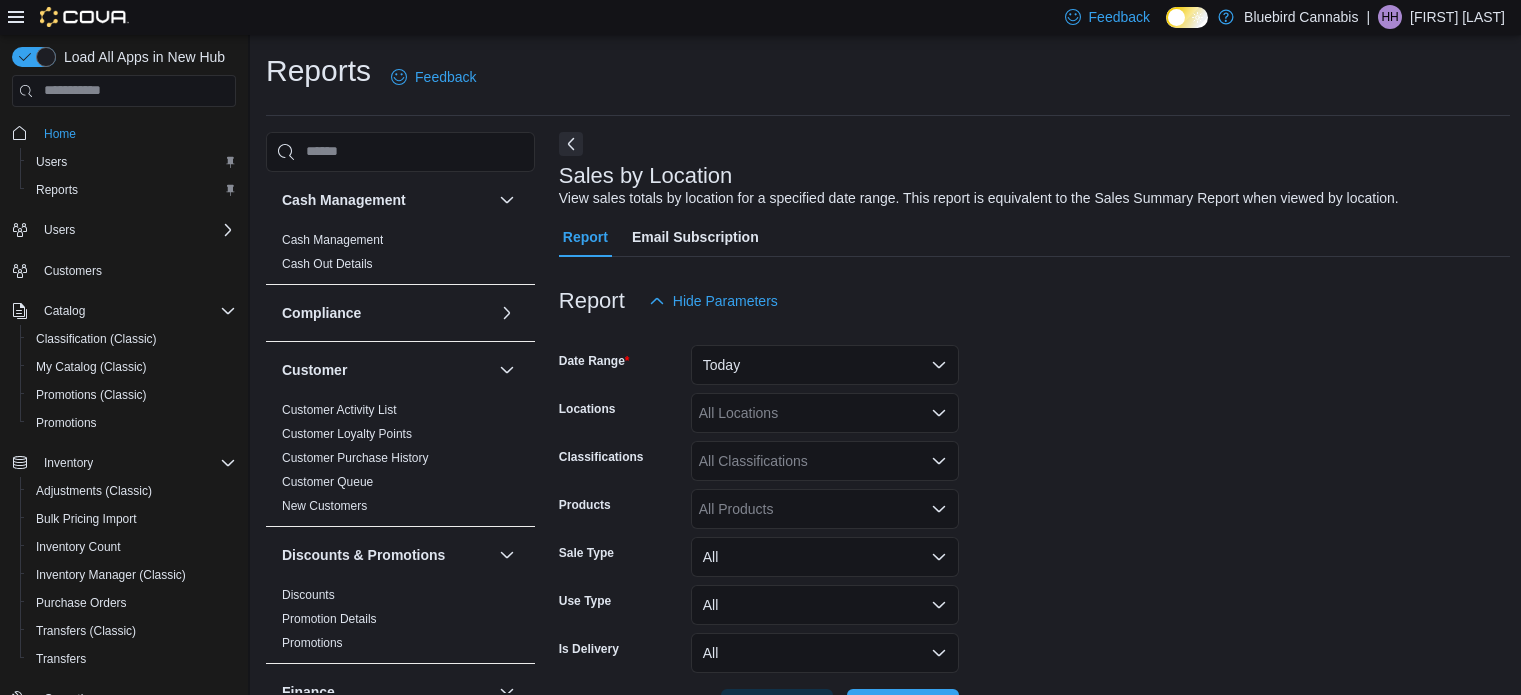 scroll, scrollTop: 0, scrollLeft: 0, axis: both 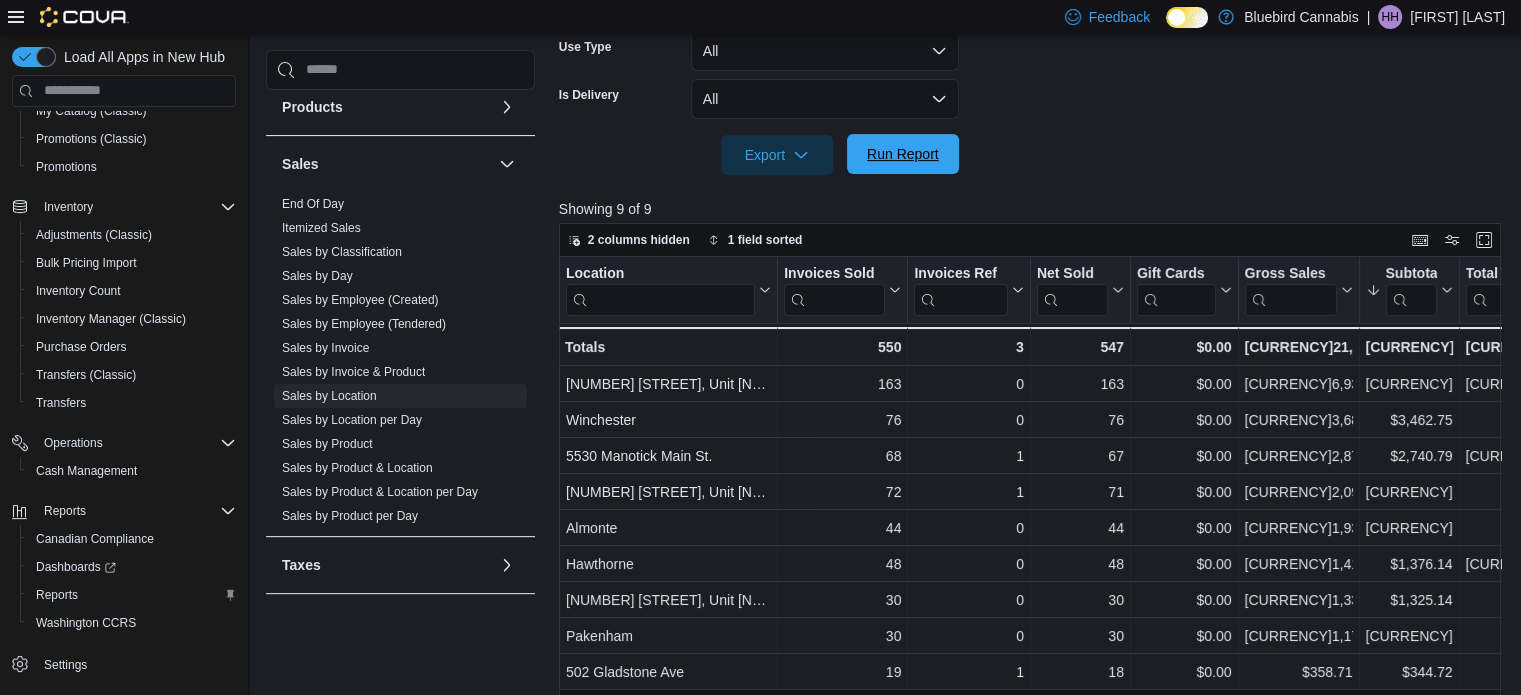 click on "Run Report" at bounding box center [903, 154] 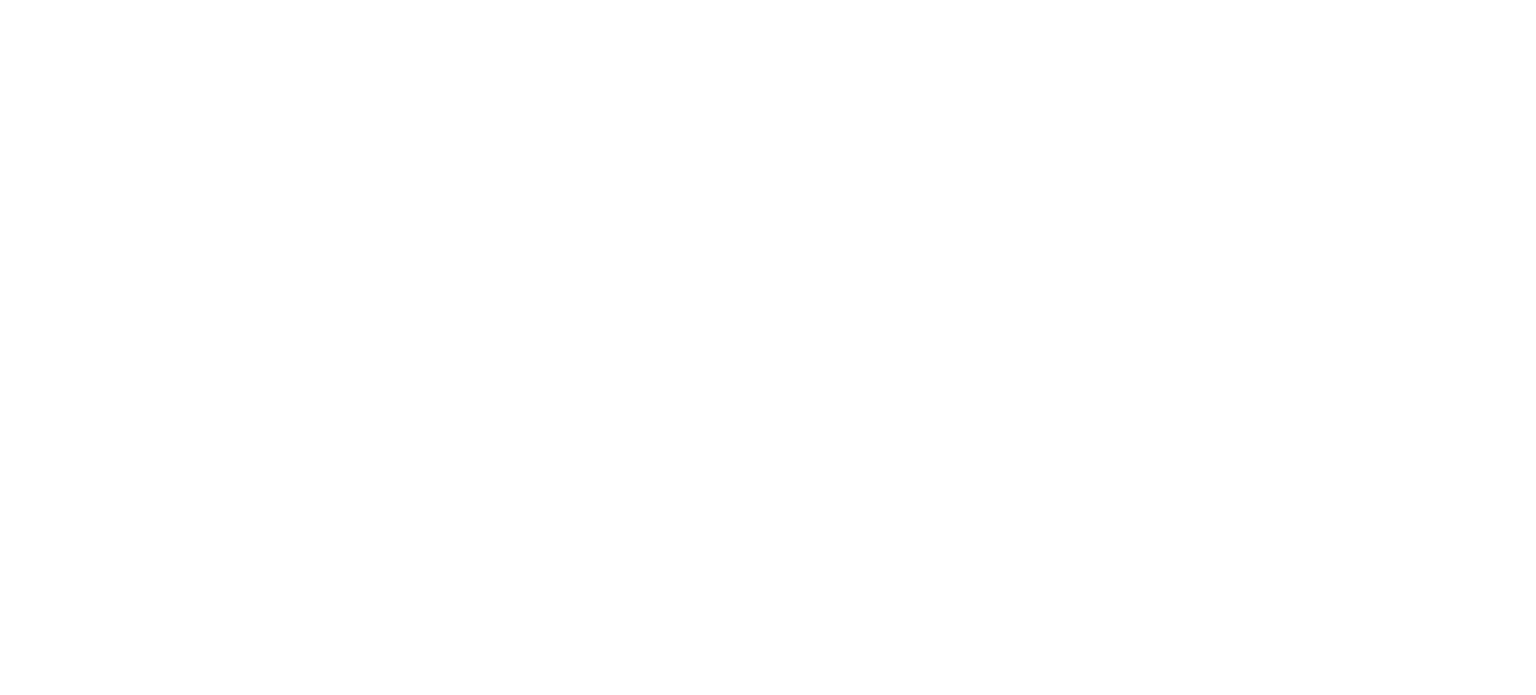 scroll, scrollTop: 0, scrollLeft: 0, axis: both 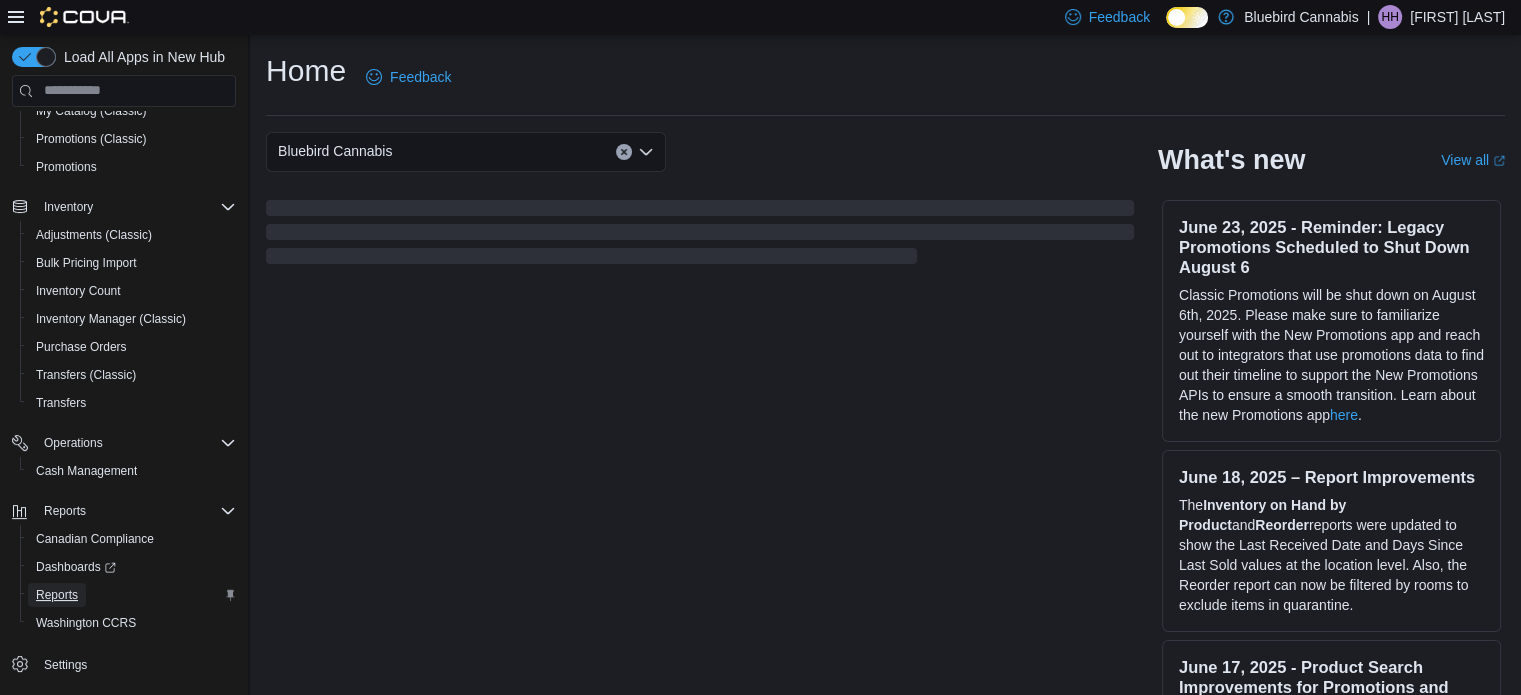 click on "Reports" at bounding box center [57, 595] 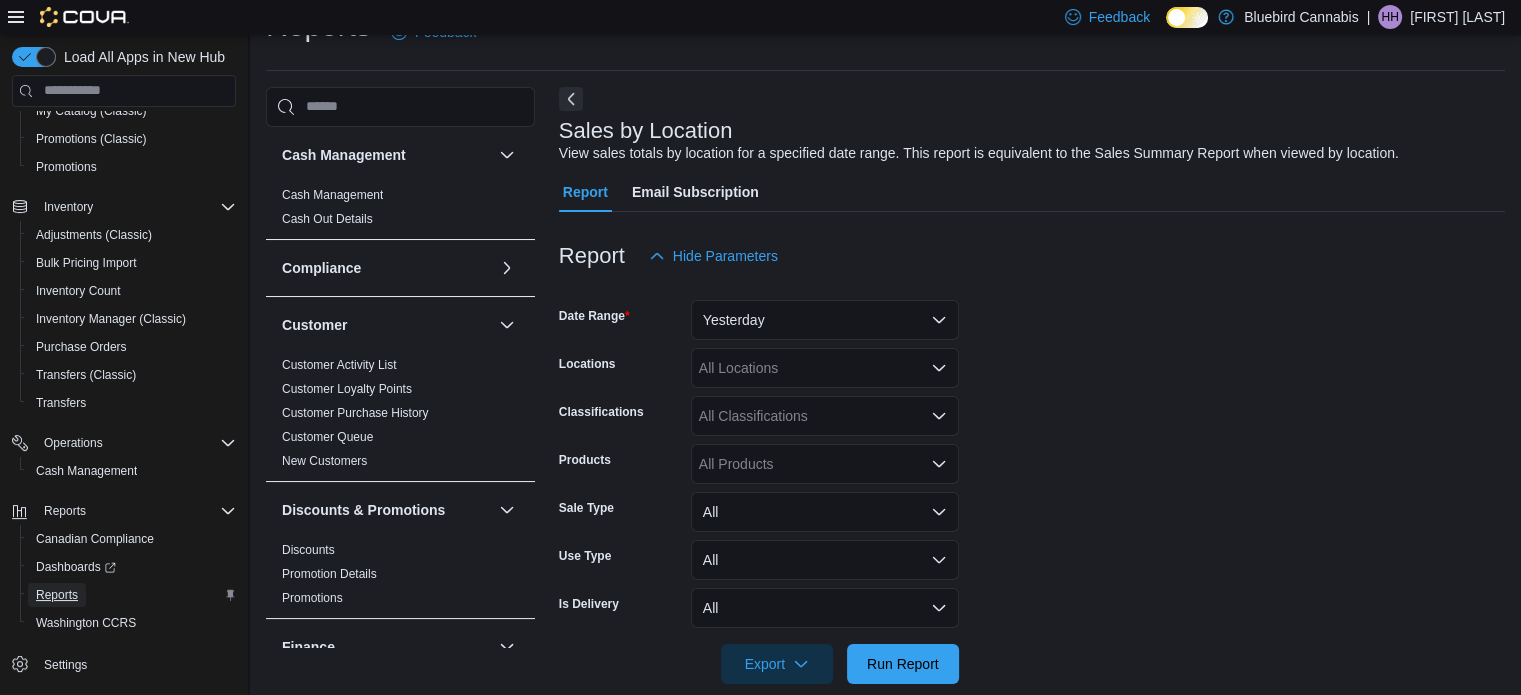 scroll, scrollTop: 46, scrollLeft: 0, axis: vertical 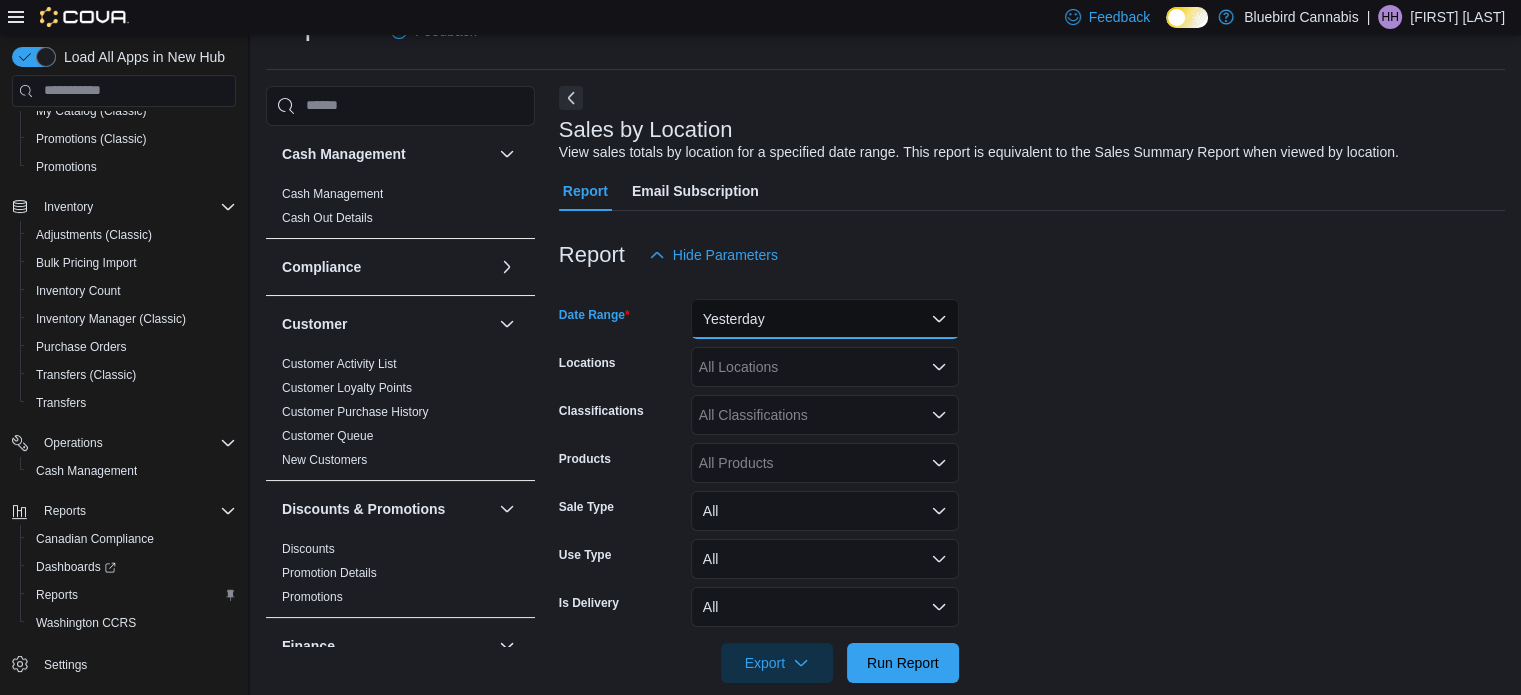 click on "Yesterday" at bounding box center [825, 319] 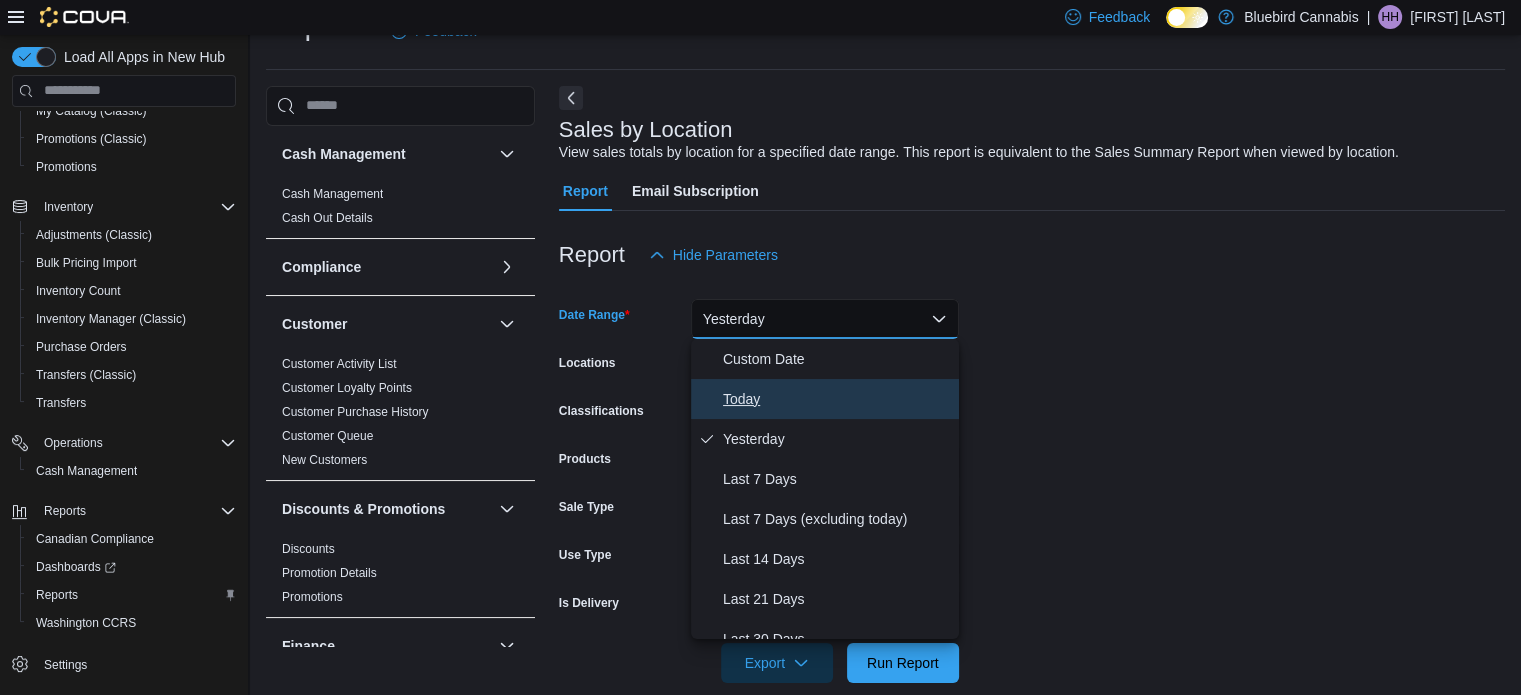 click on "Today" at bounding box center (837, 399) 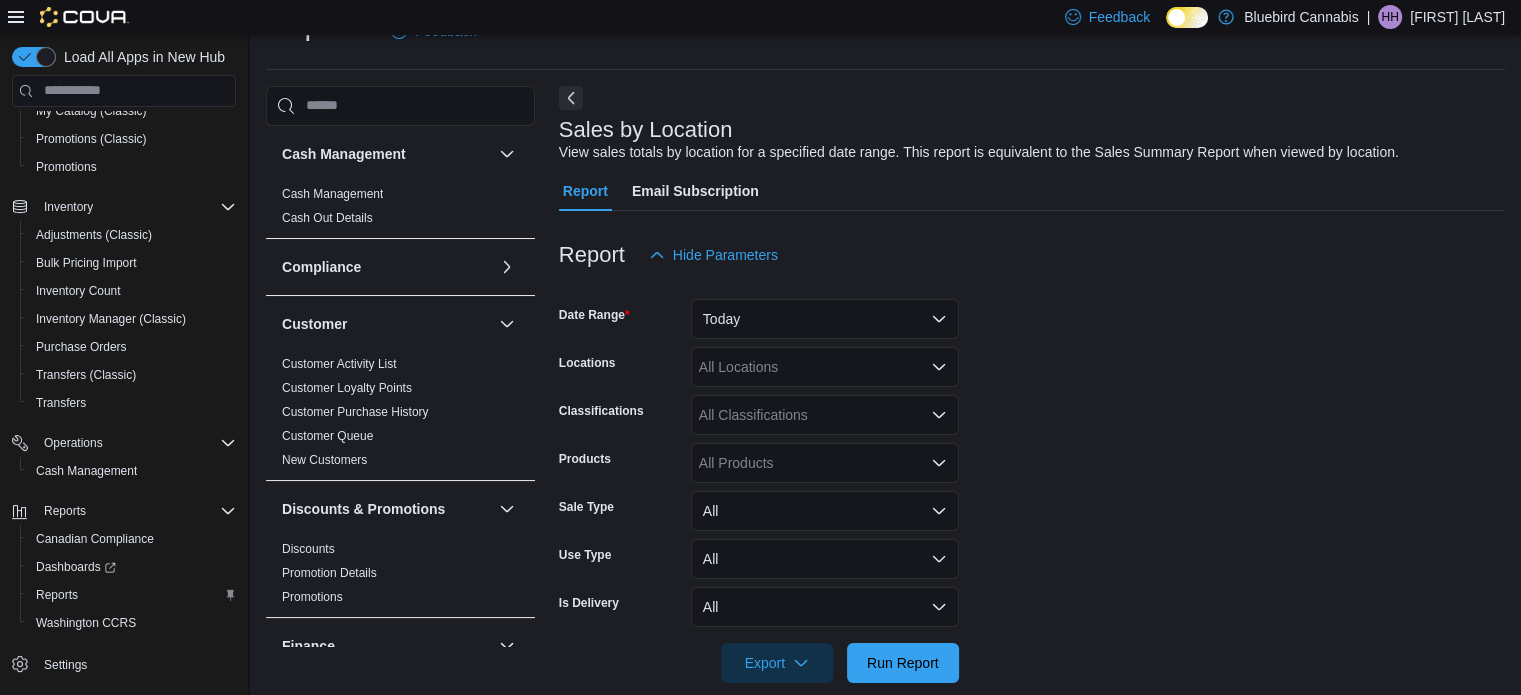 click at bounding box center [1032, 635] 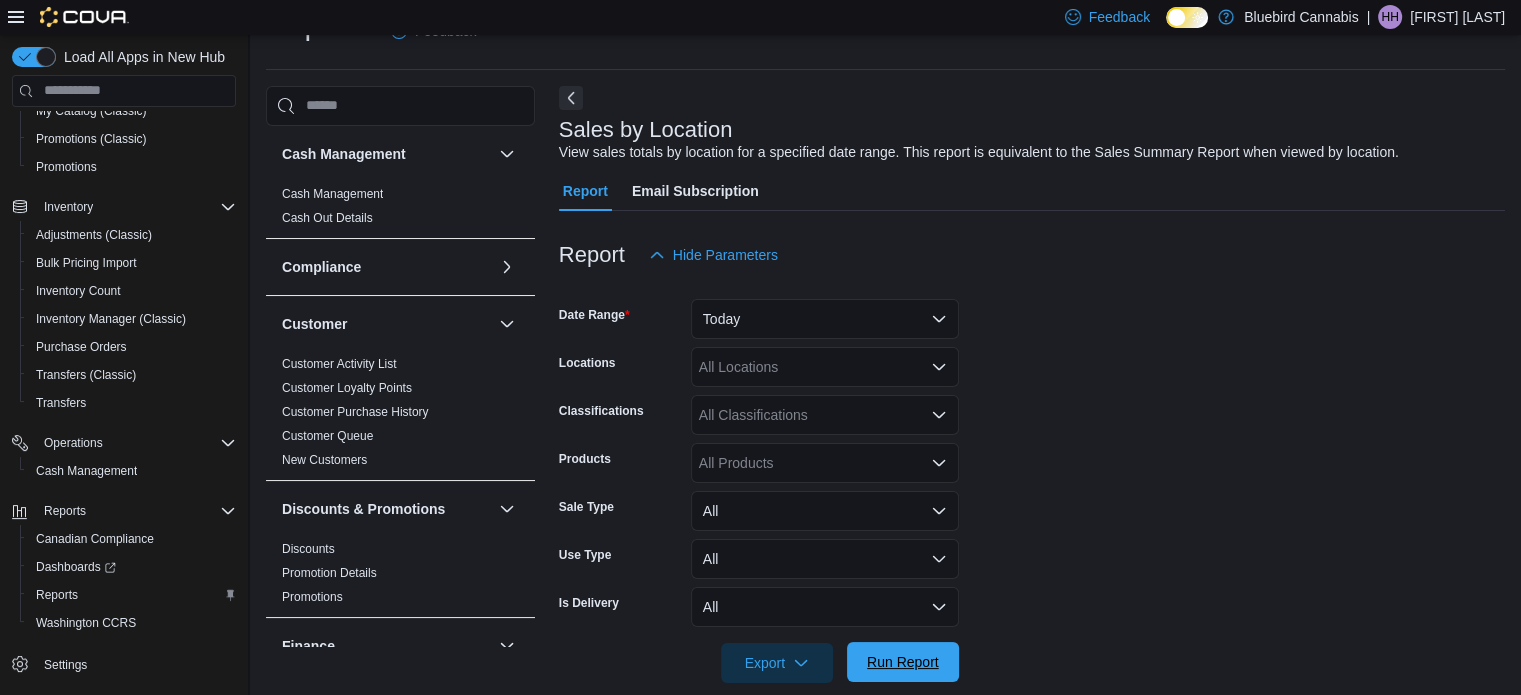 click on "Run Report" at bounding box center [903, 662] 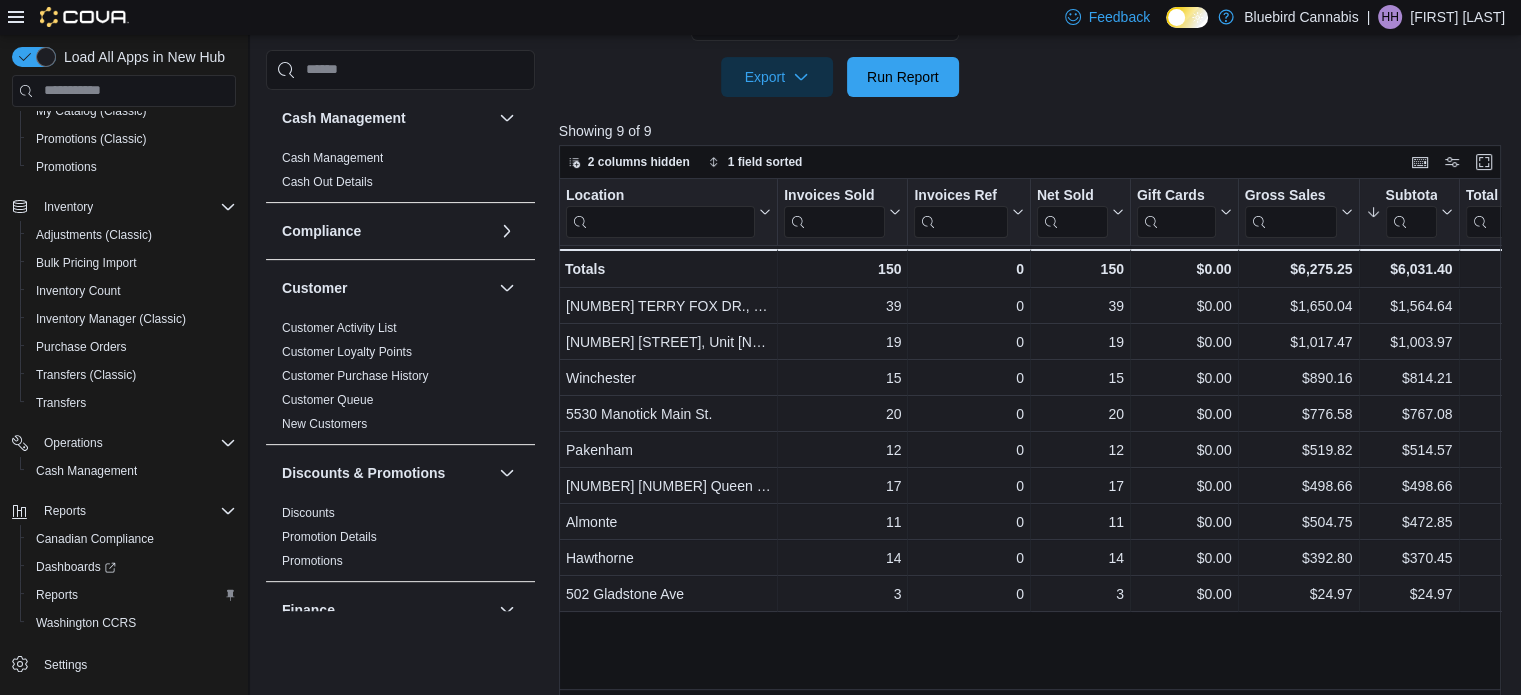 scroll, scrollTop: 633, scrollLeft: 0, axis: vertical 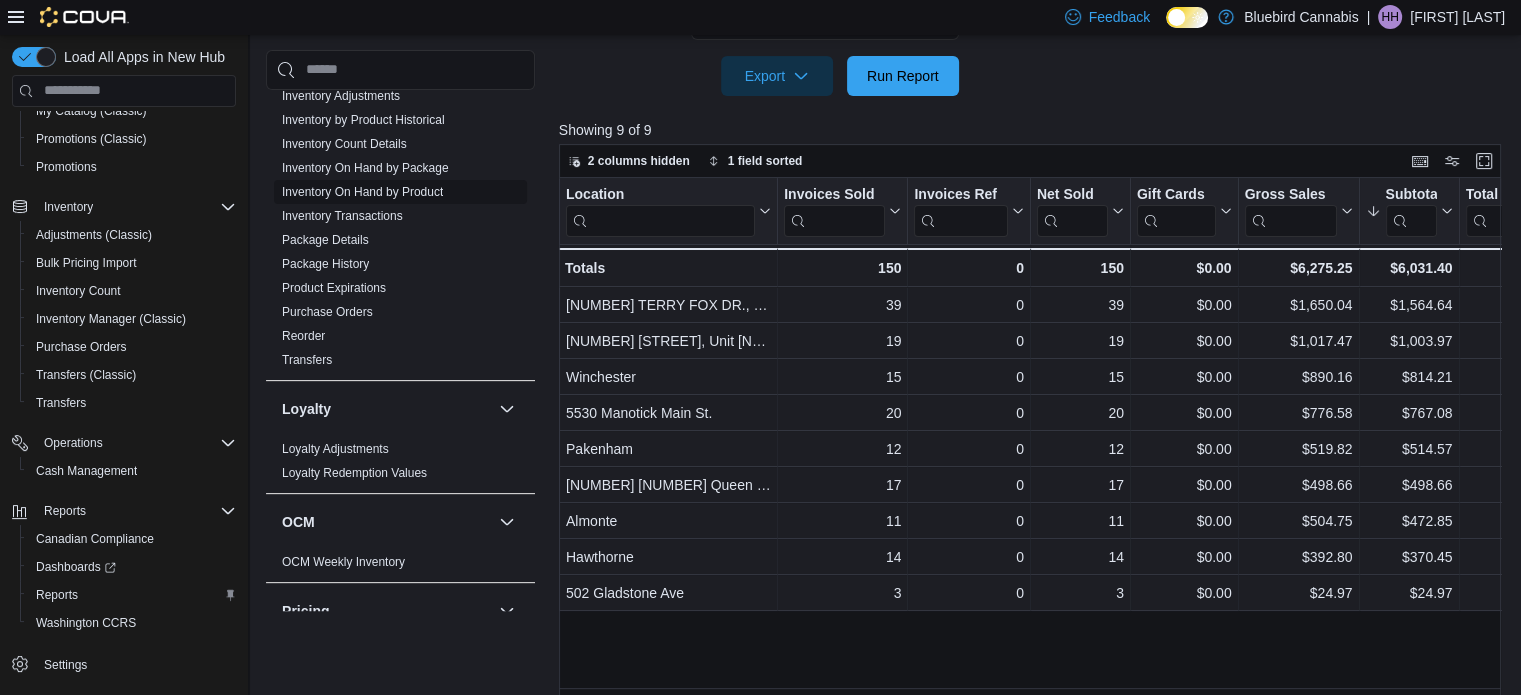 click on "Inventory On Hand by Product" at bounding box center [362, 192] 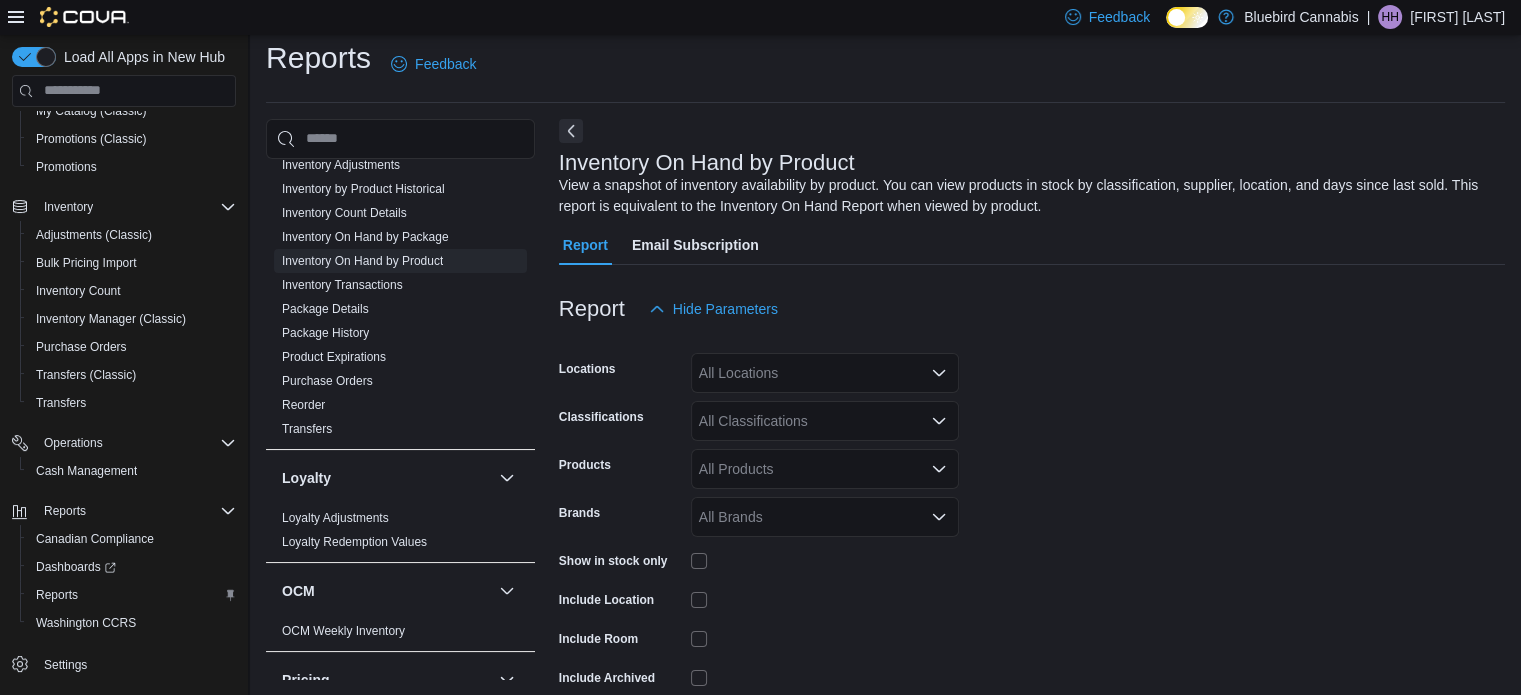 scroll, scrollTop: 67, scrollLeft: 0, axis: vertical 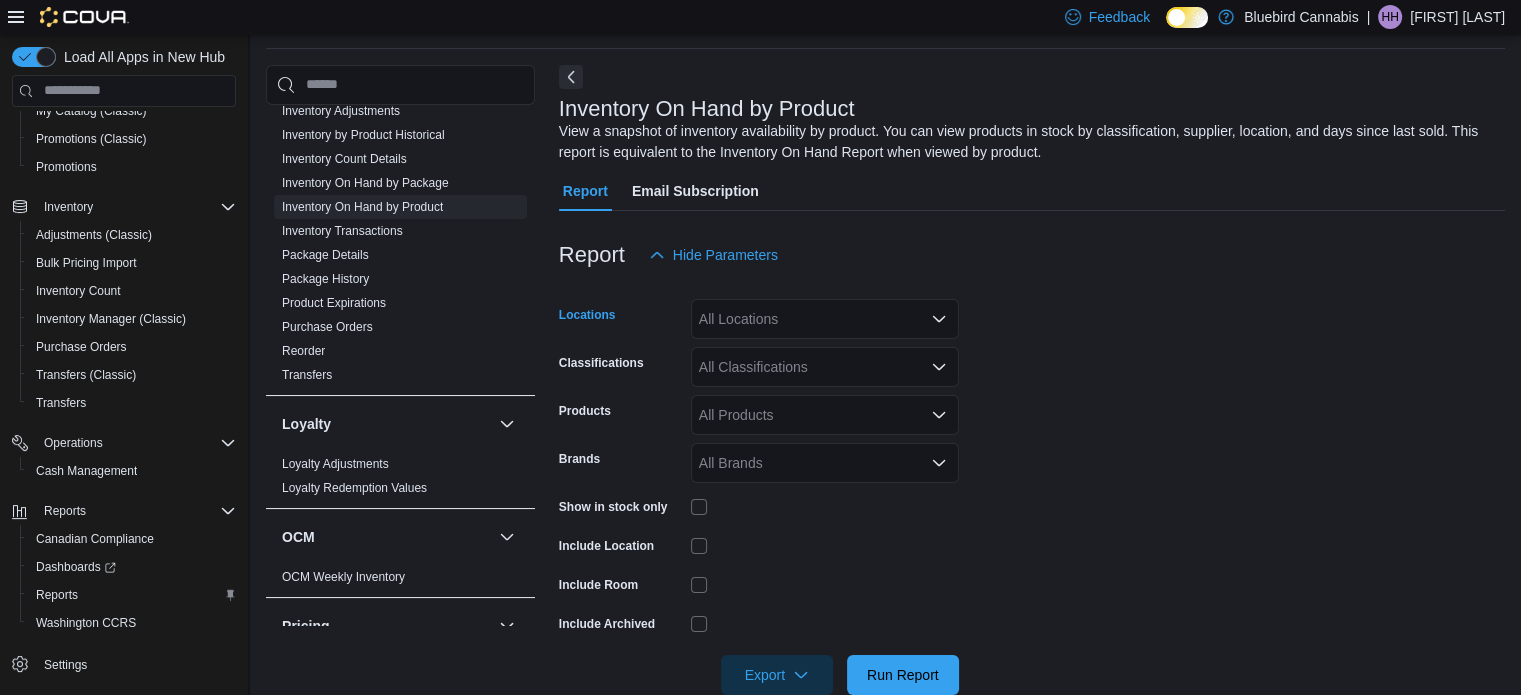 click on "All Locations" at bounding box center [825, 319] 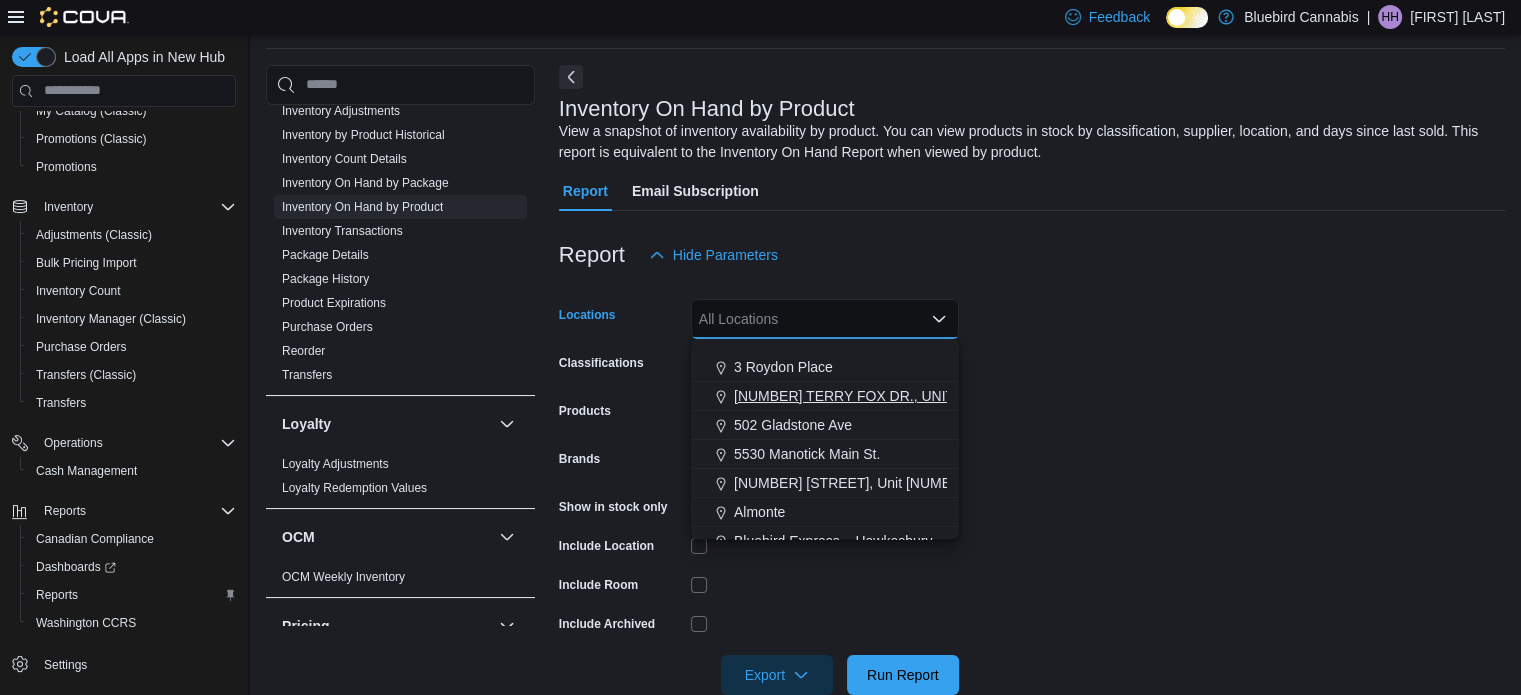 scroll, scrollTop: 95, scrollLeft: 0, axis: vertical 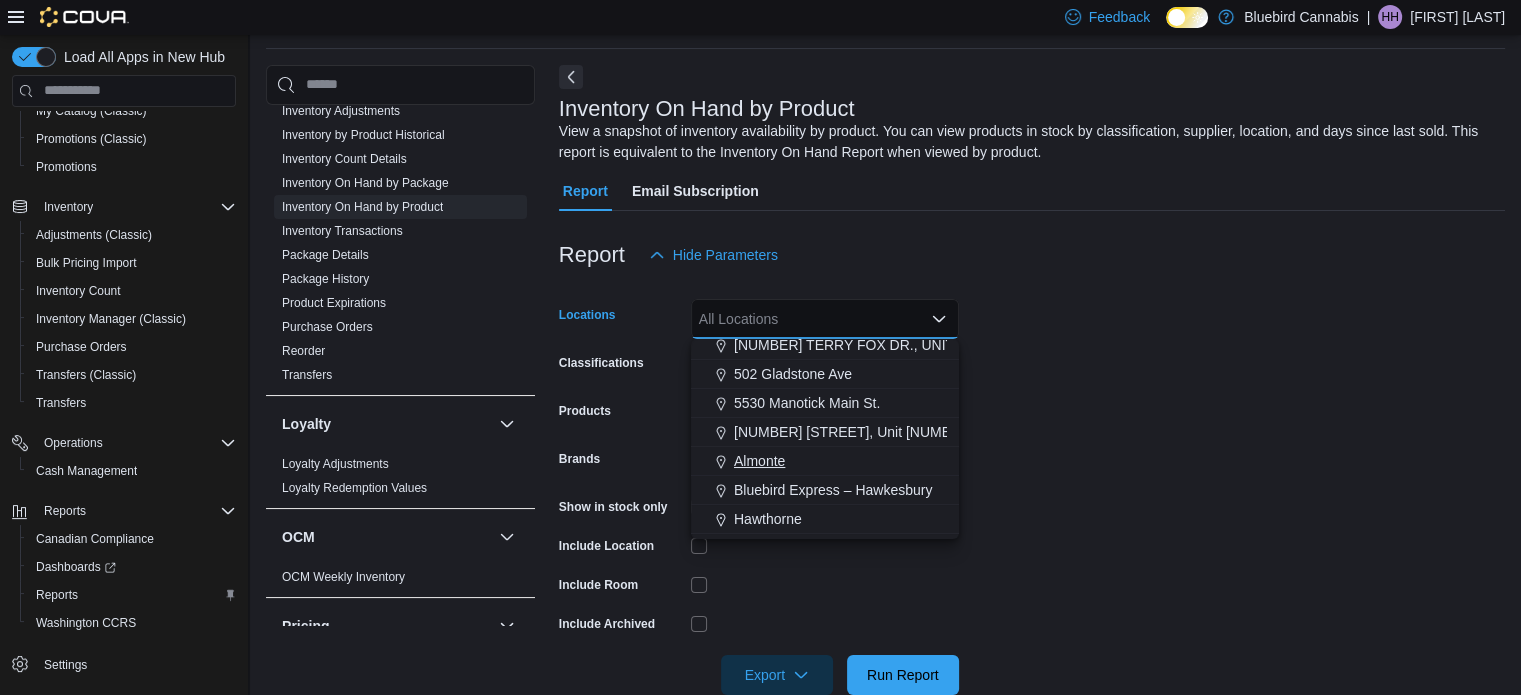 click on "Almonte" at bounding box center [825, 461] 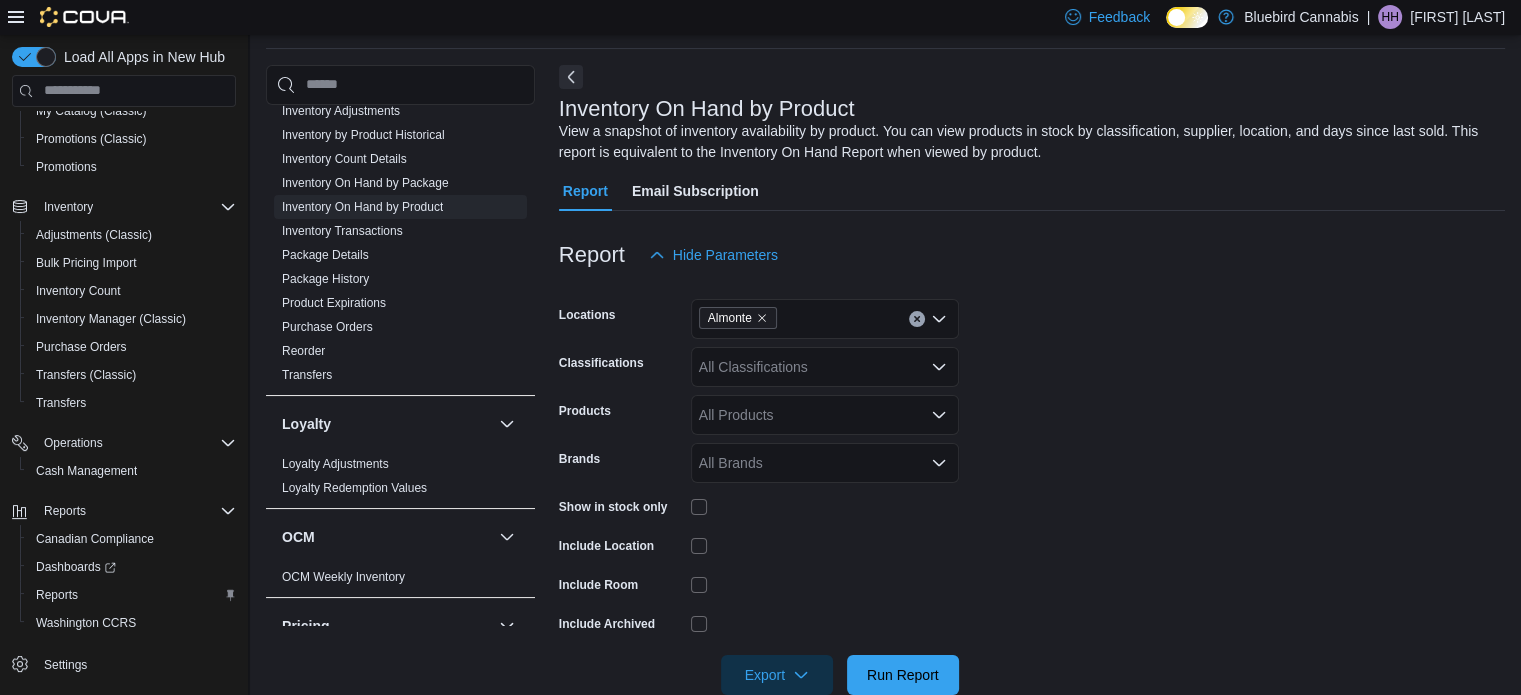 click on "Show in stock only" at bounding box center (613, 507) 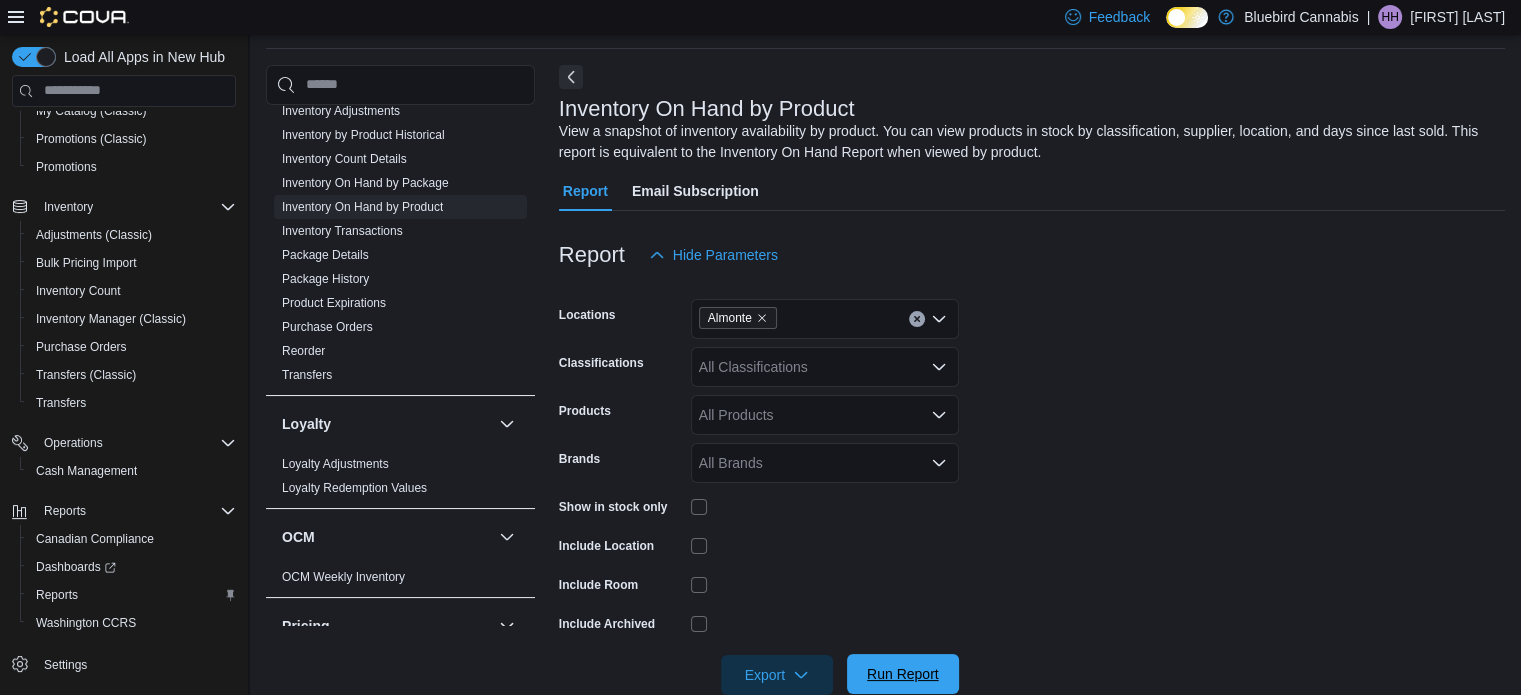 click on "Run Report" at bounding box center (903, 674) 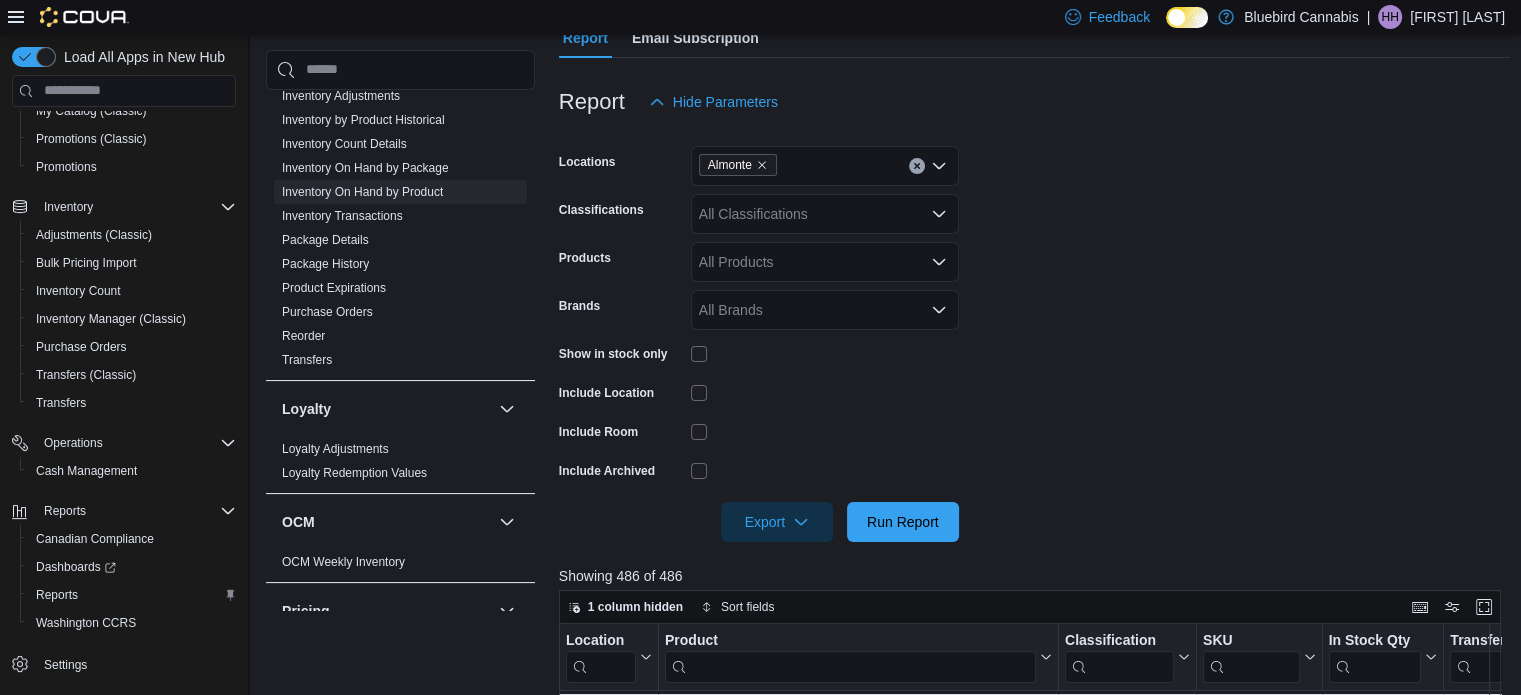 scroll, scrollTop: 516, scrollLeft: 0, axis: vertical 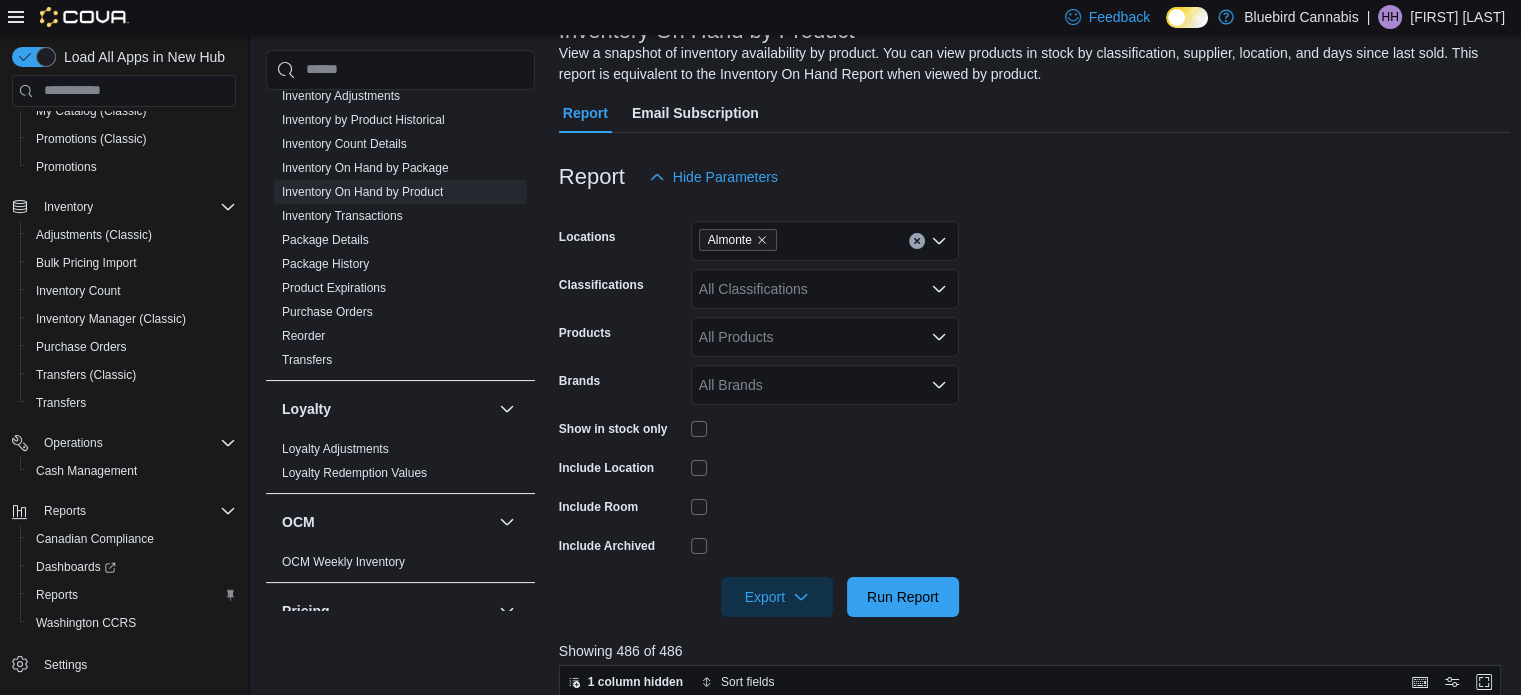 click 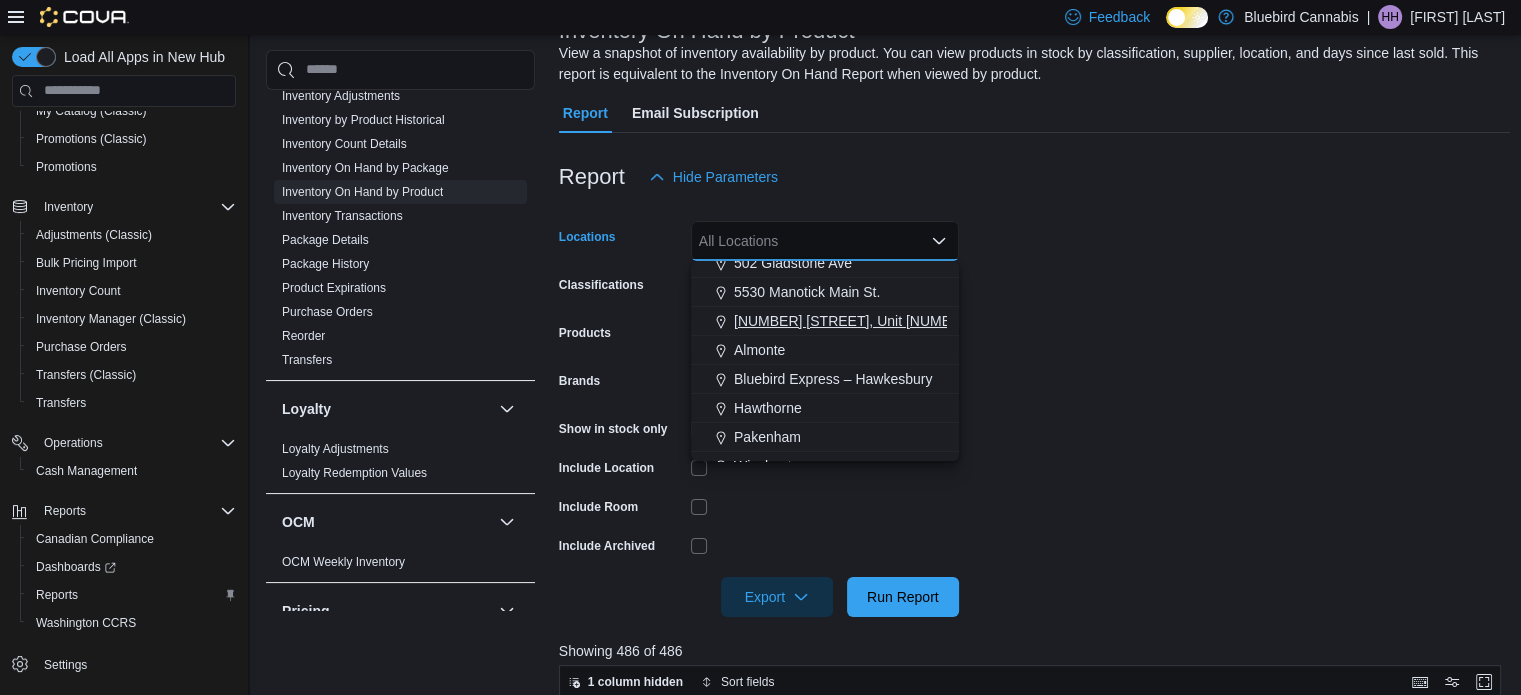 click on "[NUMBER] [STREET], Unit [NUMBER]" at bounding box center (854, 321) 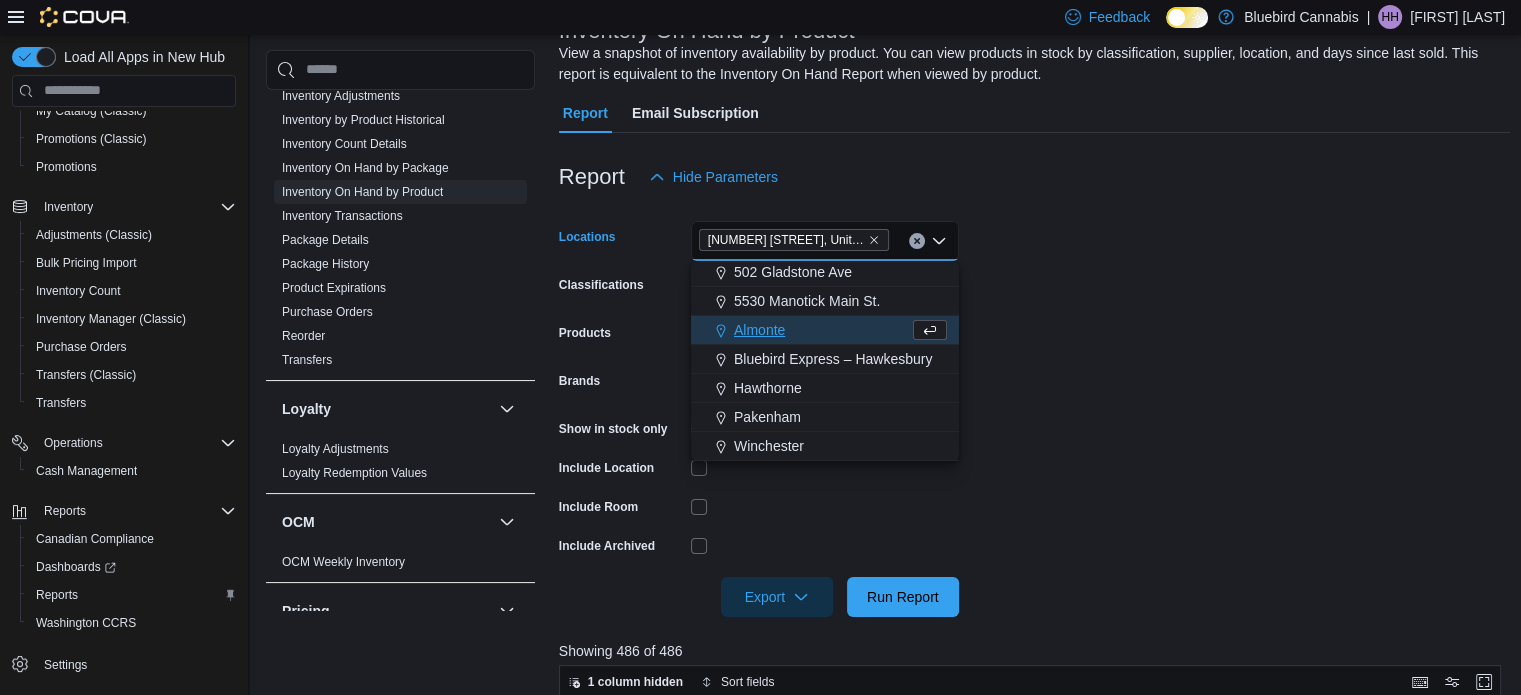 scroll, scrollTop: 119, scrollLeft: 0, axis: vertical 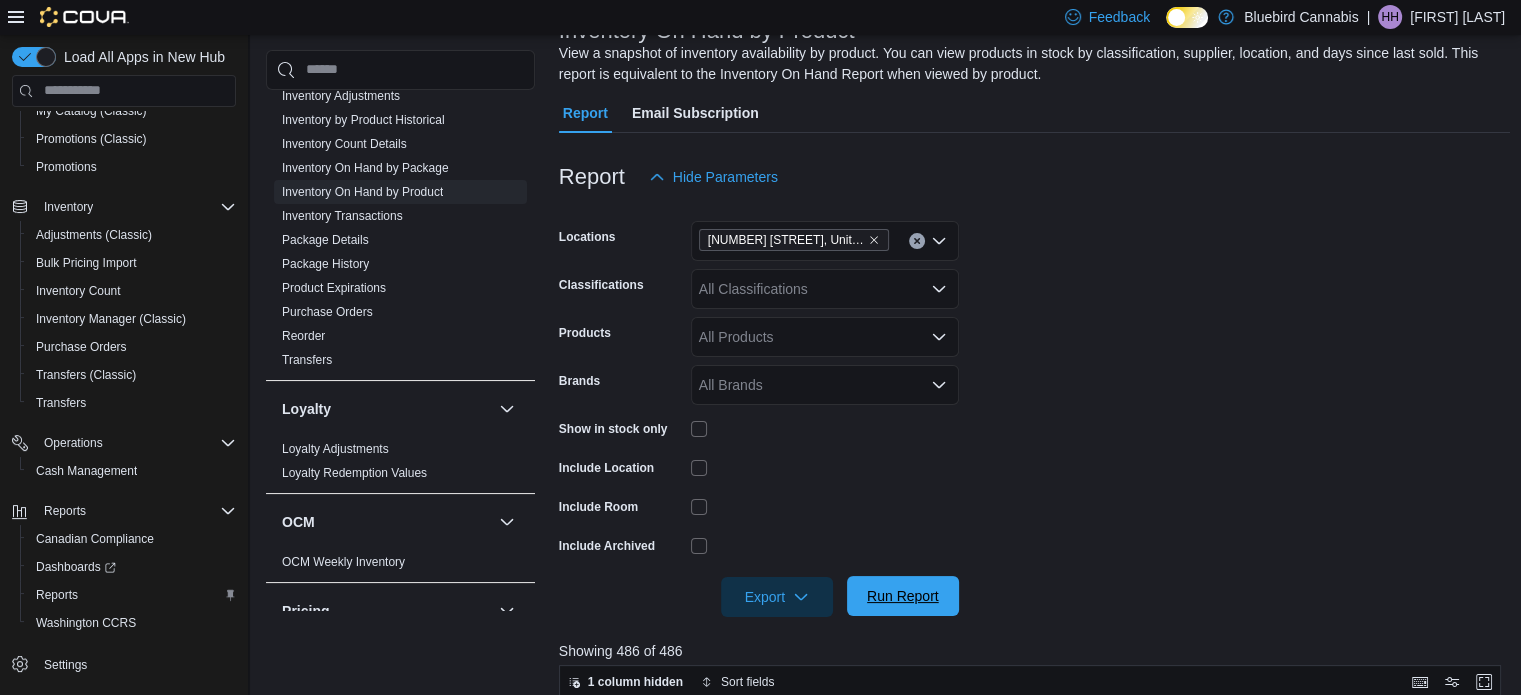 click on "Run Report" at bounding box center [903, 596] 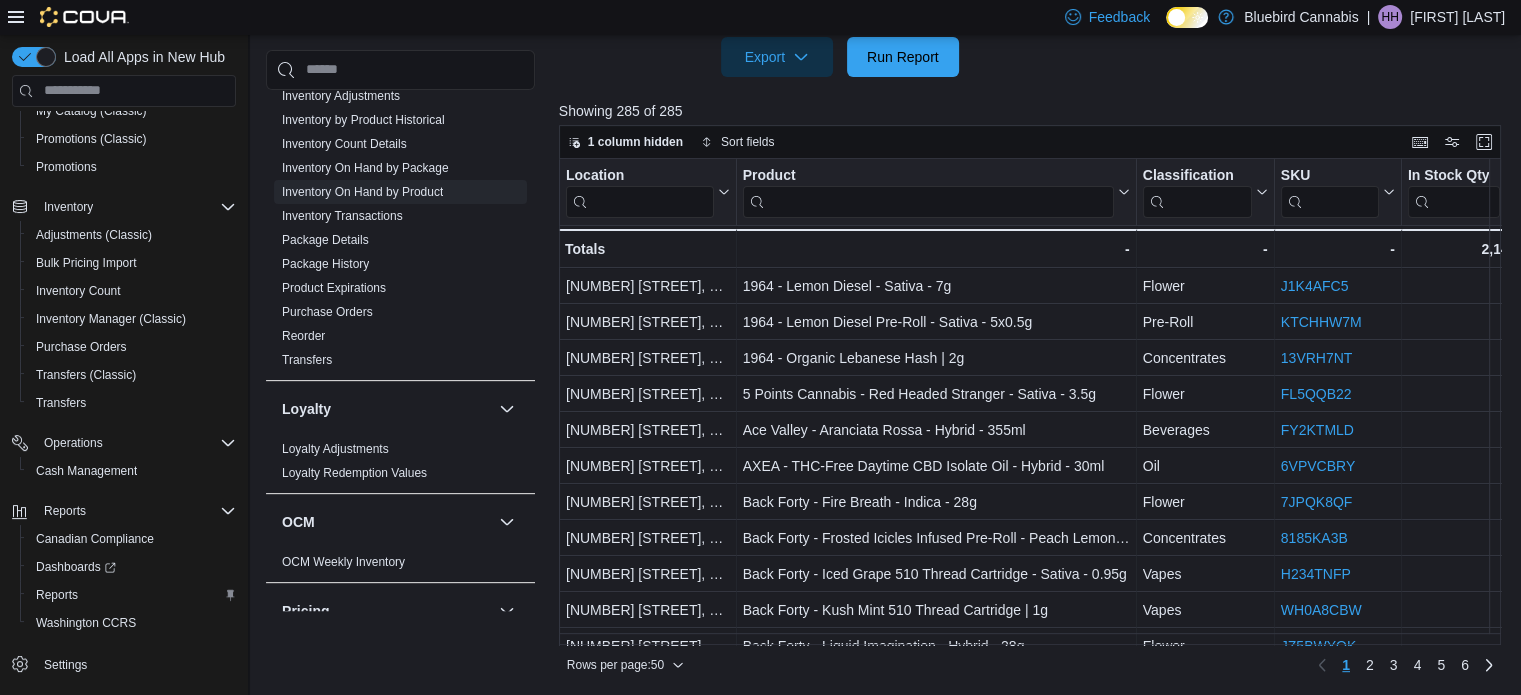 scroll, scrollTop: 686, scrollLeft: 0, axis: vertical 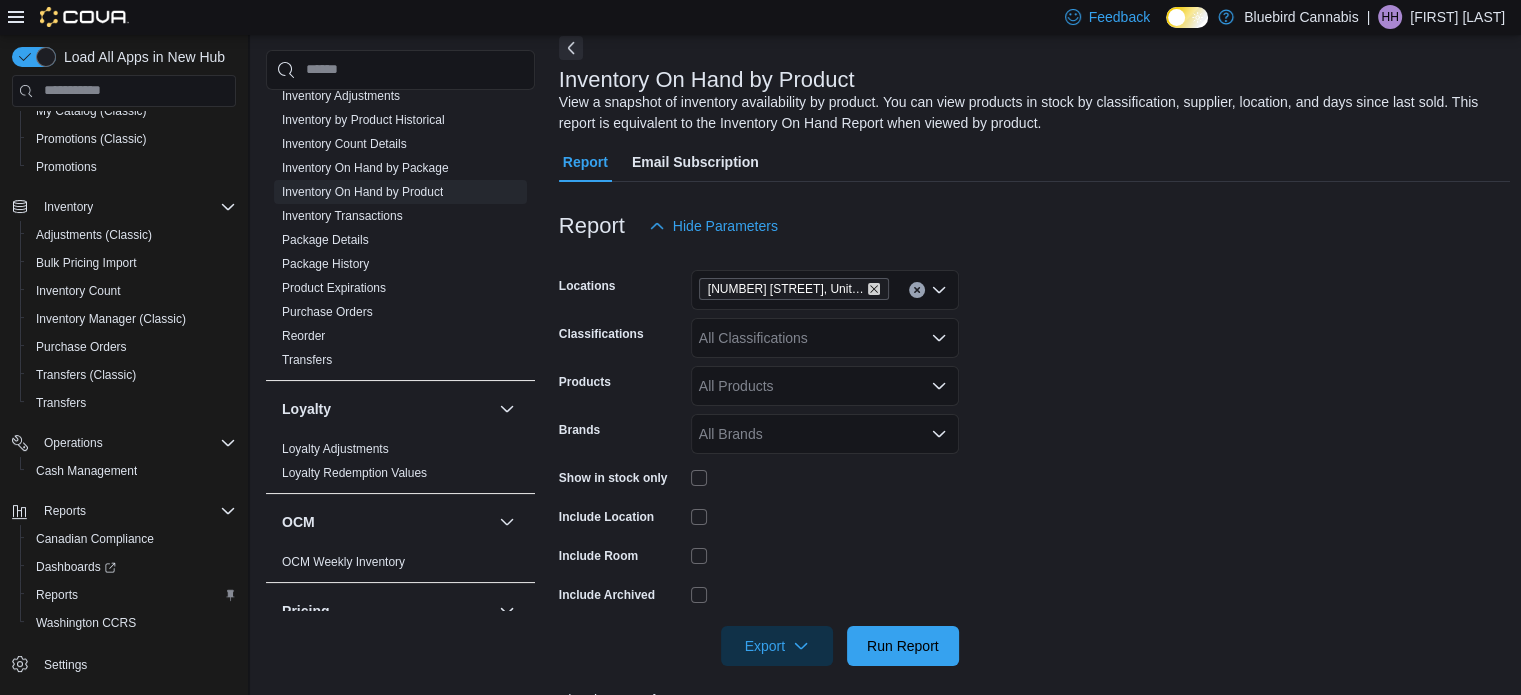 click 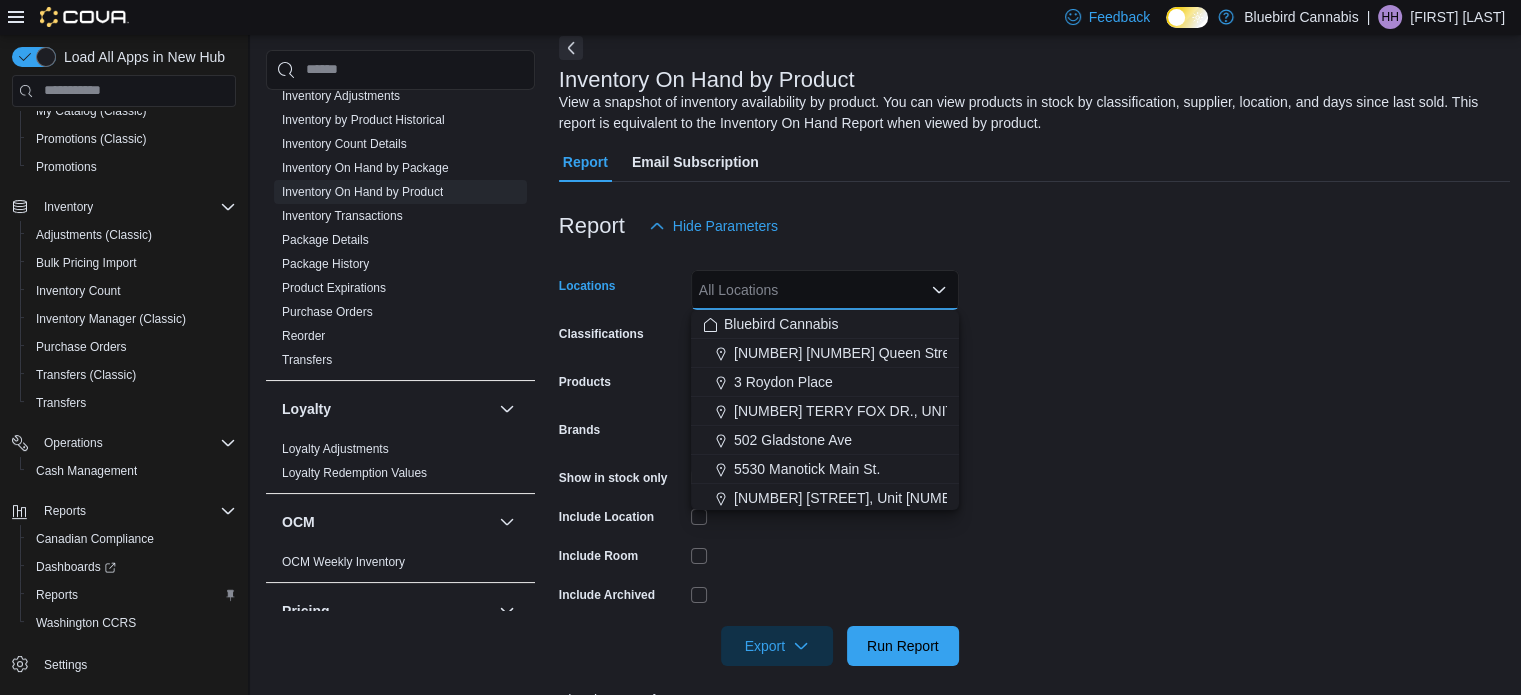 click on "All Locations Combo box. Selected. Combo box input. All Locations. Type some text or, to display a list of choices, press Down Arrow. To exit the list of choices, press Escape." at bounding box center (825, 290) 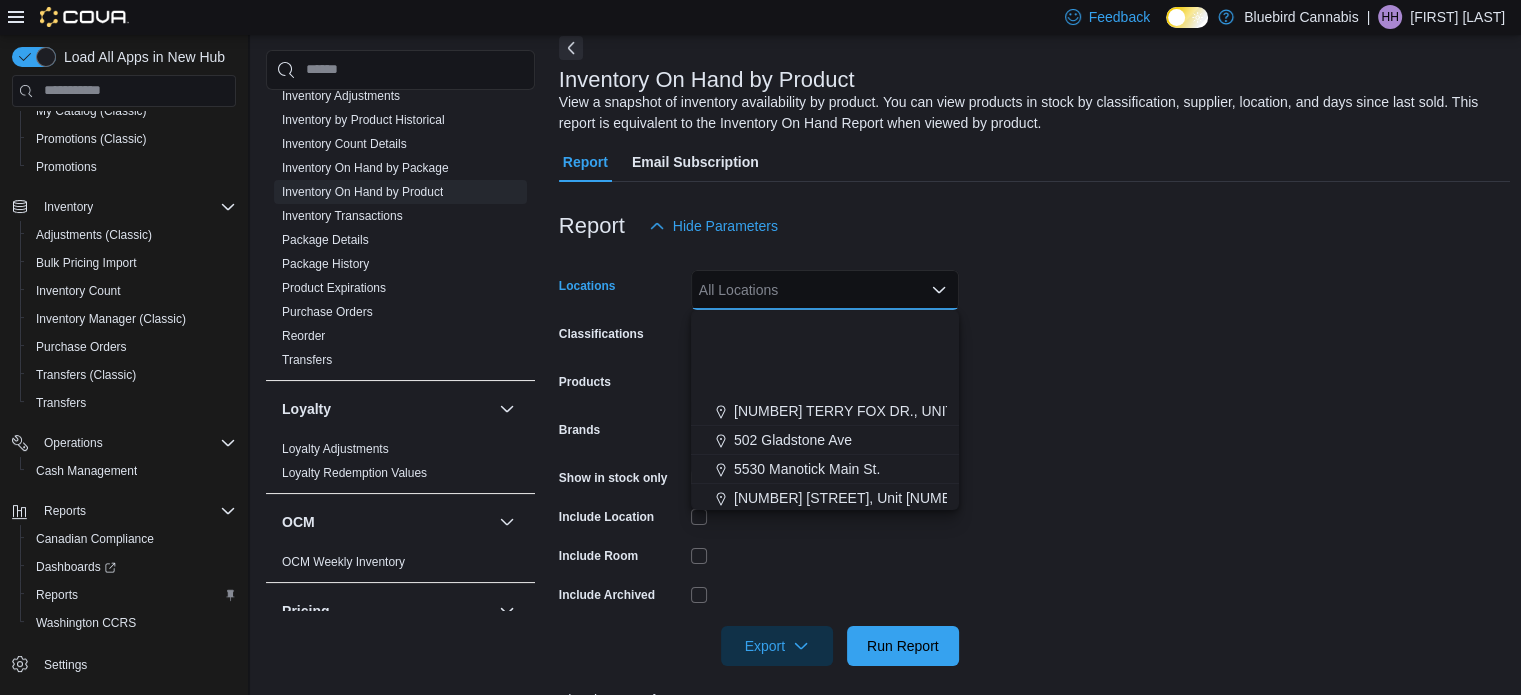 scroll, scrollTop: 148, scrollLeft: 0, axis: vertical 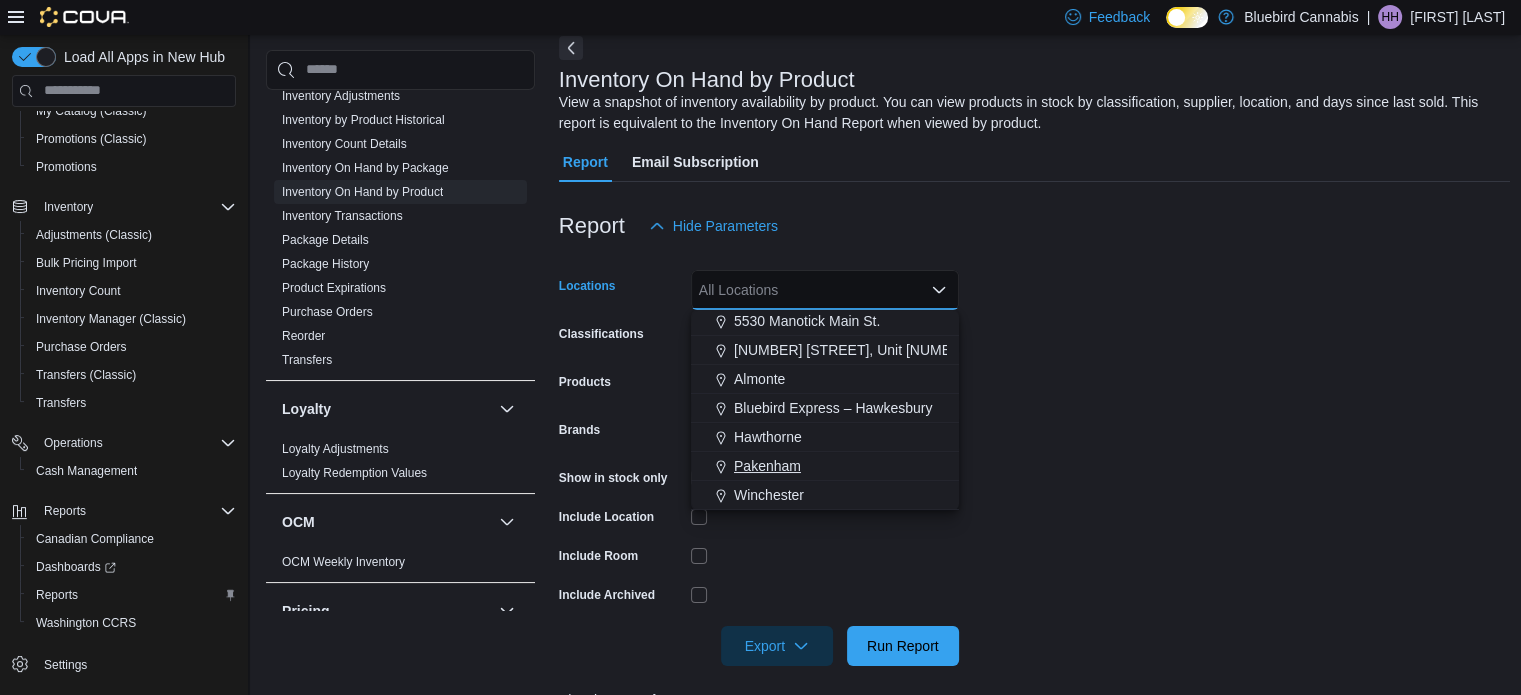 click on "Pakenham" at bounding box center (825, 466) 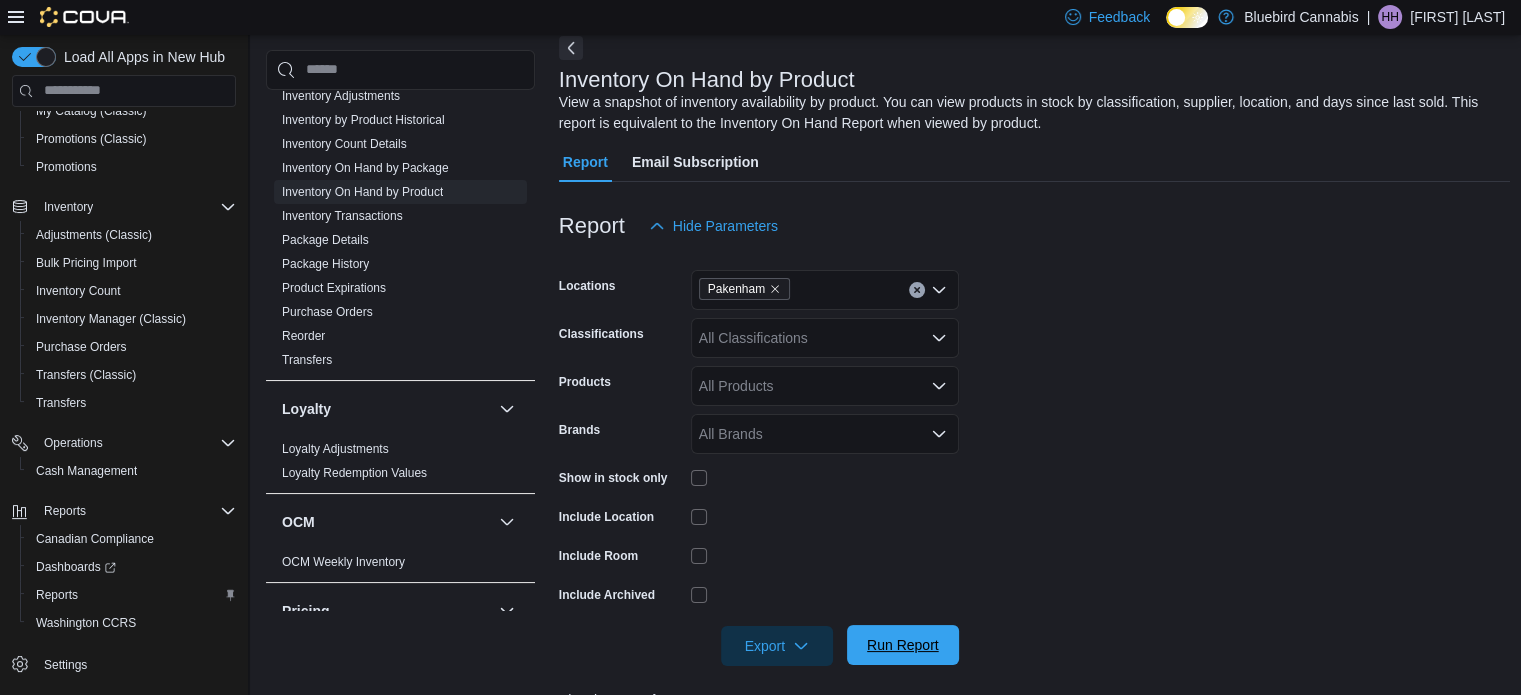 click on "Run Report" at bounding box center [903, 645] 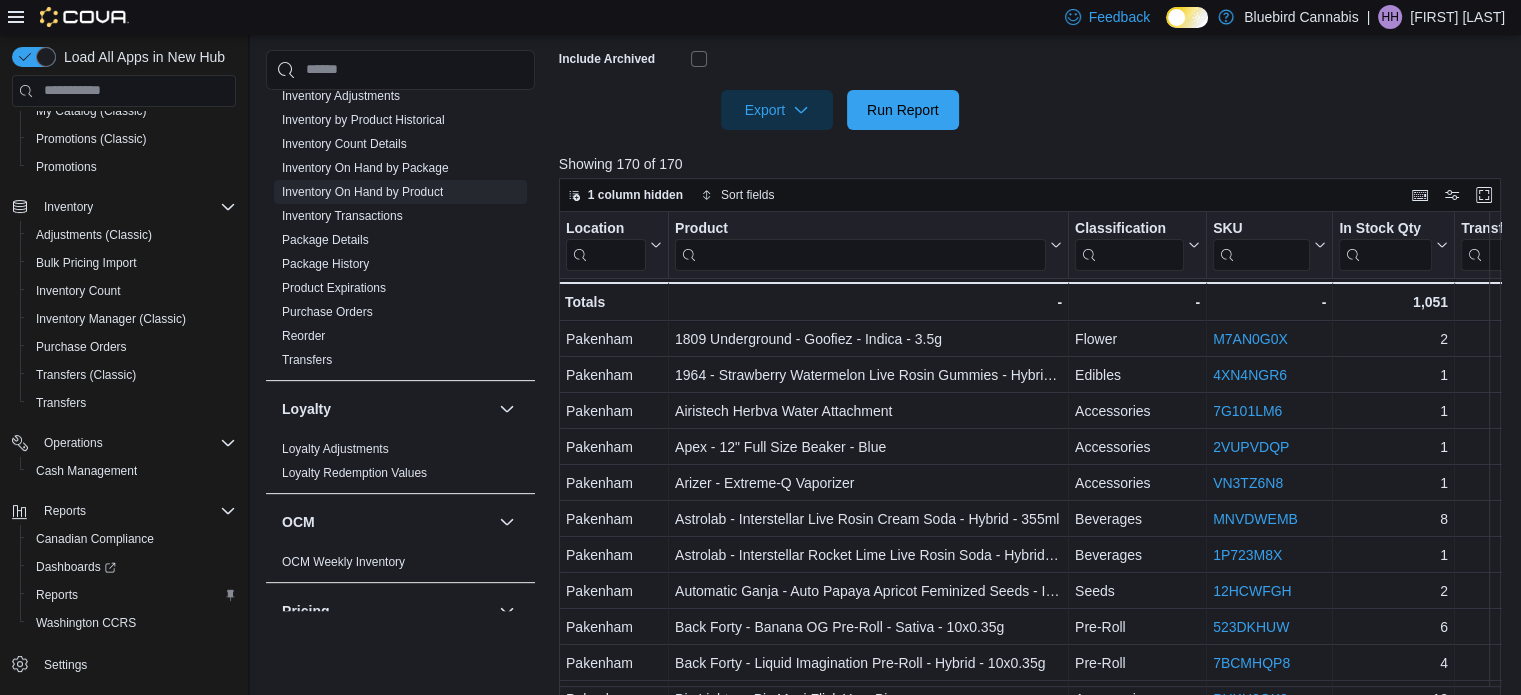 scroll, scrollTop: 639, scrollLeft: 0, axis: vertical 